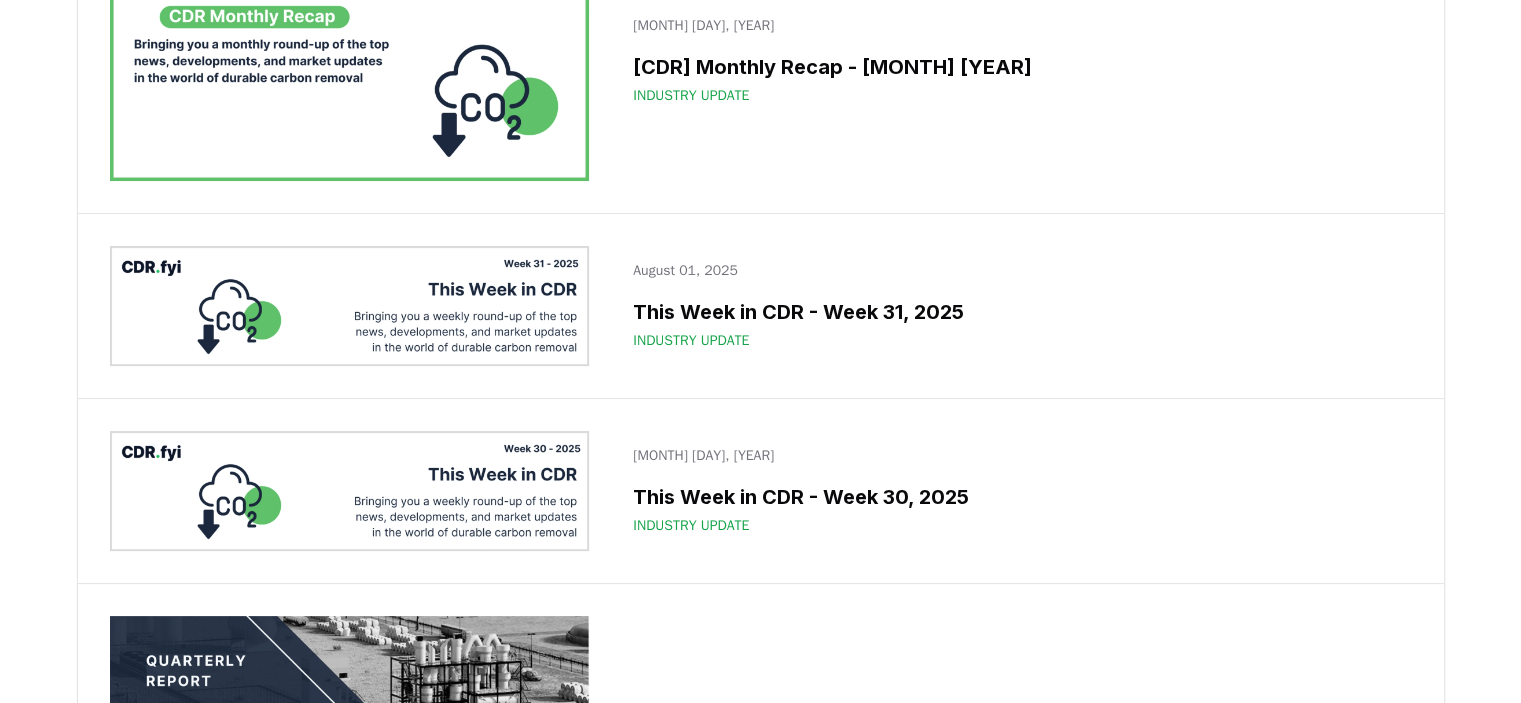 scroll, scrollTop: 0, scrollLeft: 0, axis: both 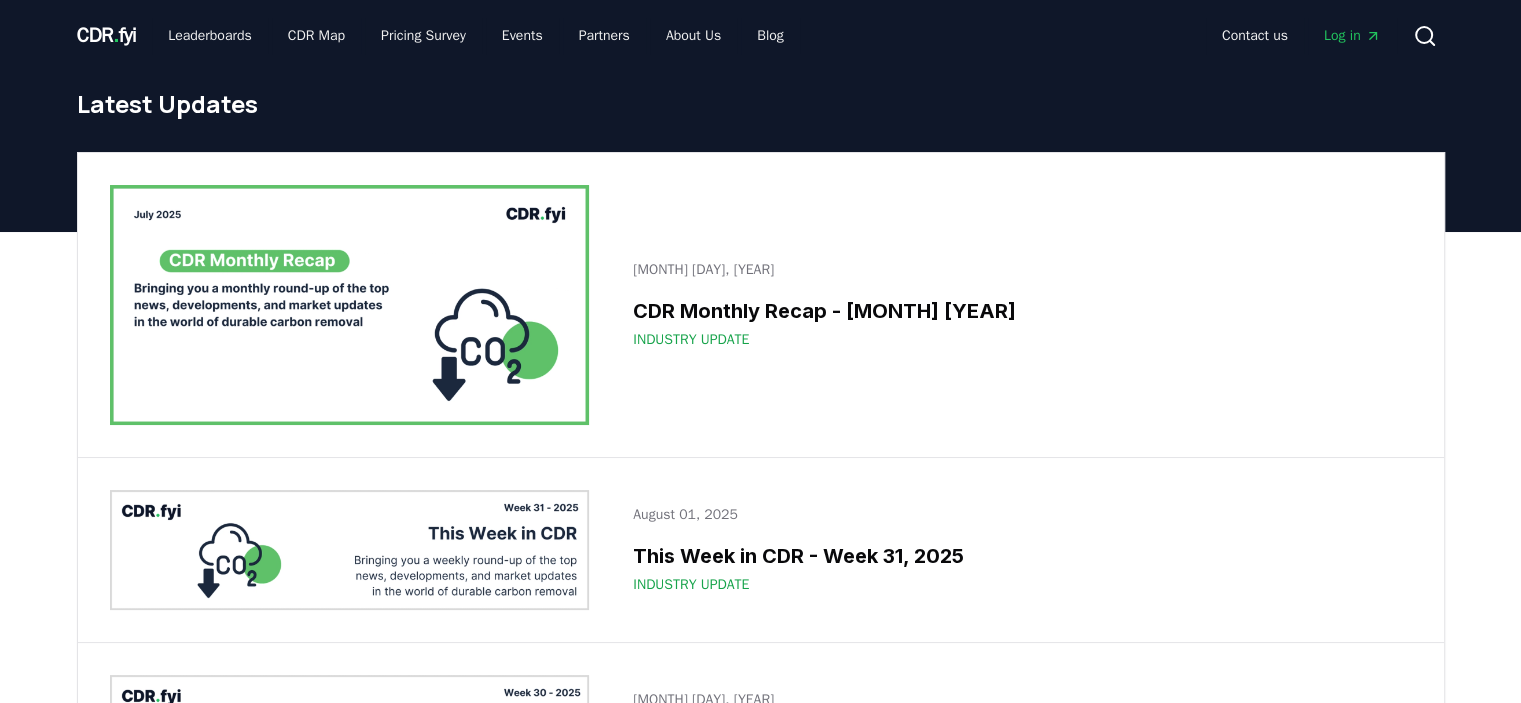 drag, startPoint x: 24, startPoint y: 503, endPoint x: 32, endPoint y: 120, distance: 383.08353 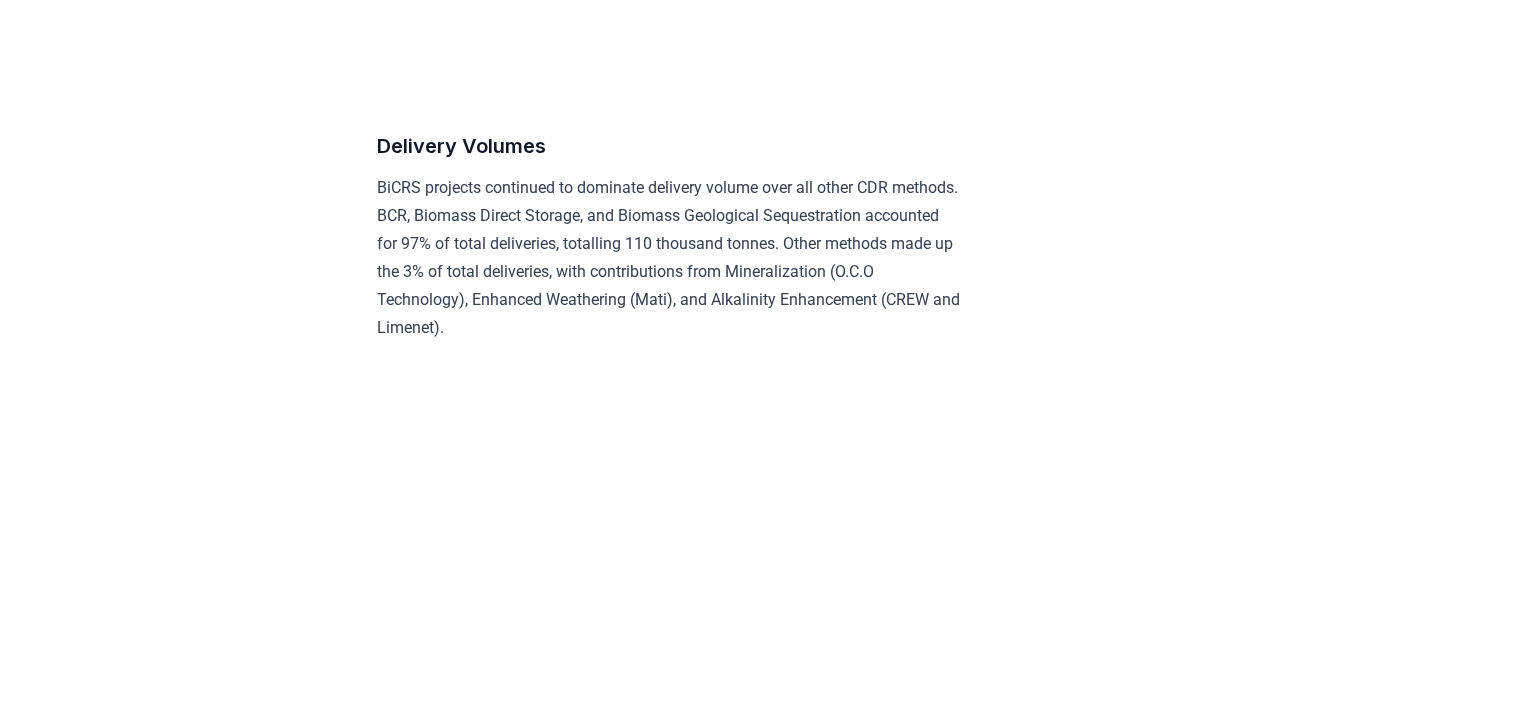 scroll, scrollTop: 10000, scrollLeft: 0, axis: vertical 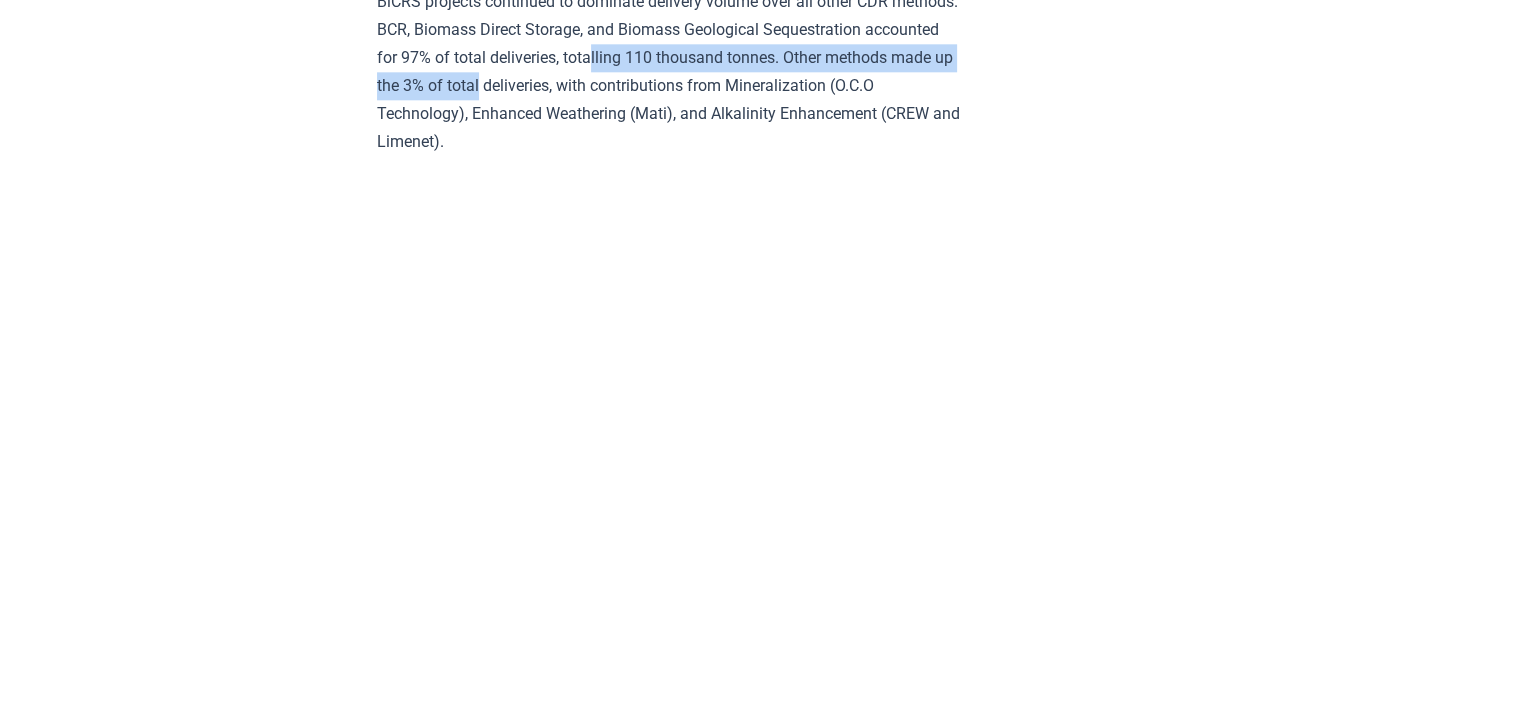 drag, startPoint x: 623, startPoint y: 266, endPoint x: 676, endPoint y: 261, distance: 53.235325 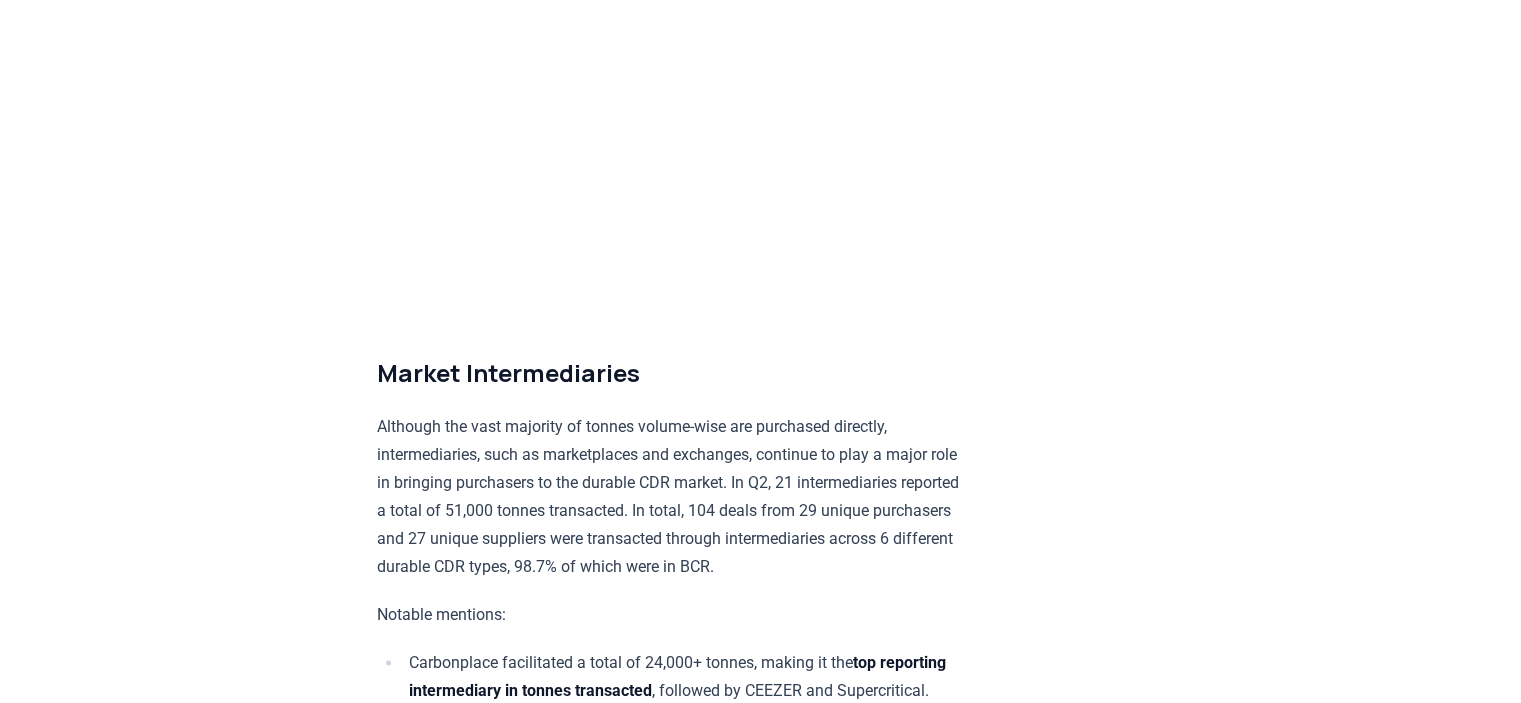 scroll, scrollTop: 10000, scrollLeft: 0, axis: vertical 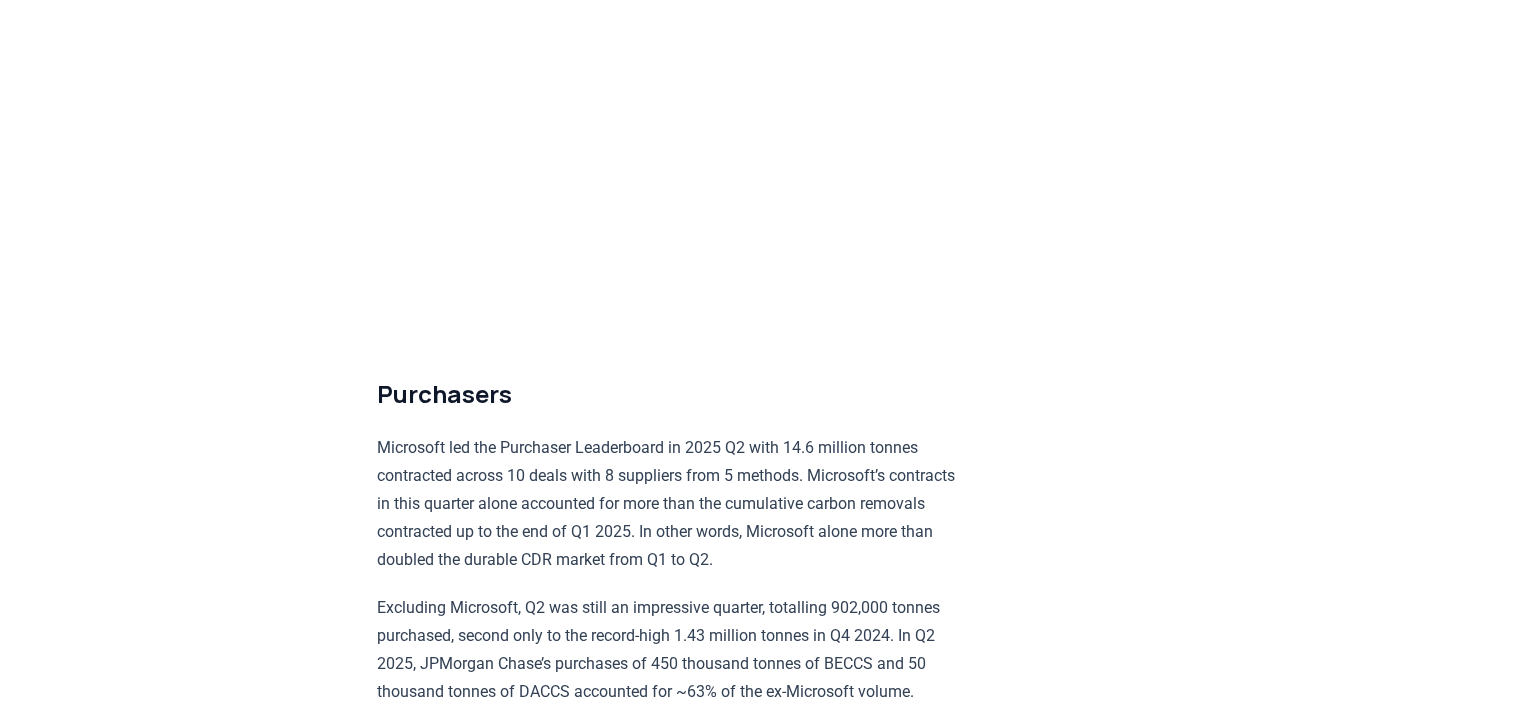 click on "July 24, 2025 2025 Q2 Durable CDR Market Update - Biggest Quarter Ever Highlights Record Quarter:  more tonnes (15.48 million) were contracted in Q2 2025 than all prior quarters combined (13.6 million). Megatonne Microsoft:  Microsoft contracted five separate megatonne-scale offtake agreements, totalling over 14.5 megatonnes, or 93.8% of the quarter’s total. Growing Market:  902 thousand tonnes were contracted by all other purchasers, making it the second-highest volume quarter on record after Q4 2024. Four of the top ten purchasers were first-time purchasers, accounting for 174500 tonnes. BECCS Contracts, BCR Delivers Investment slows:  8 CDR companies raised over $122 million in private investments, down from 24 companies ($137 million) last quarter. Analysis After a  pause to start the year in Q1 consistent with its stated carbon removal strategy  of “anchoring scale” by making long-term investments into projects with high-certainty deliveries. Winning Durable CDR Policy Market Dynamics extended . ," at bounding box center [761, 1871] 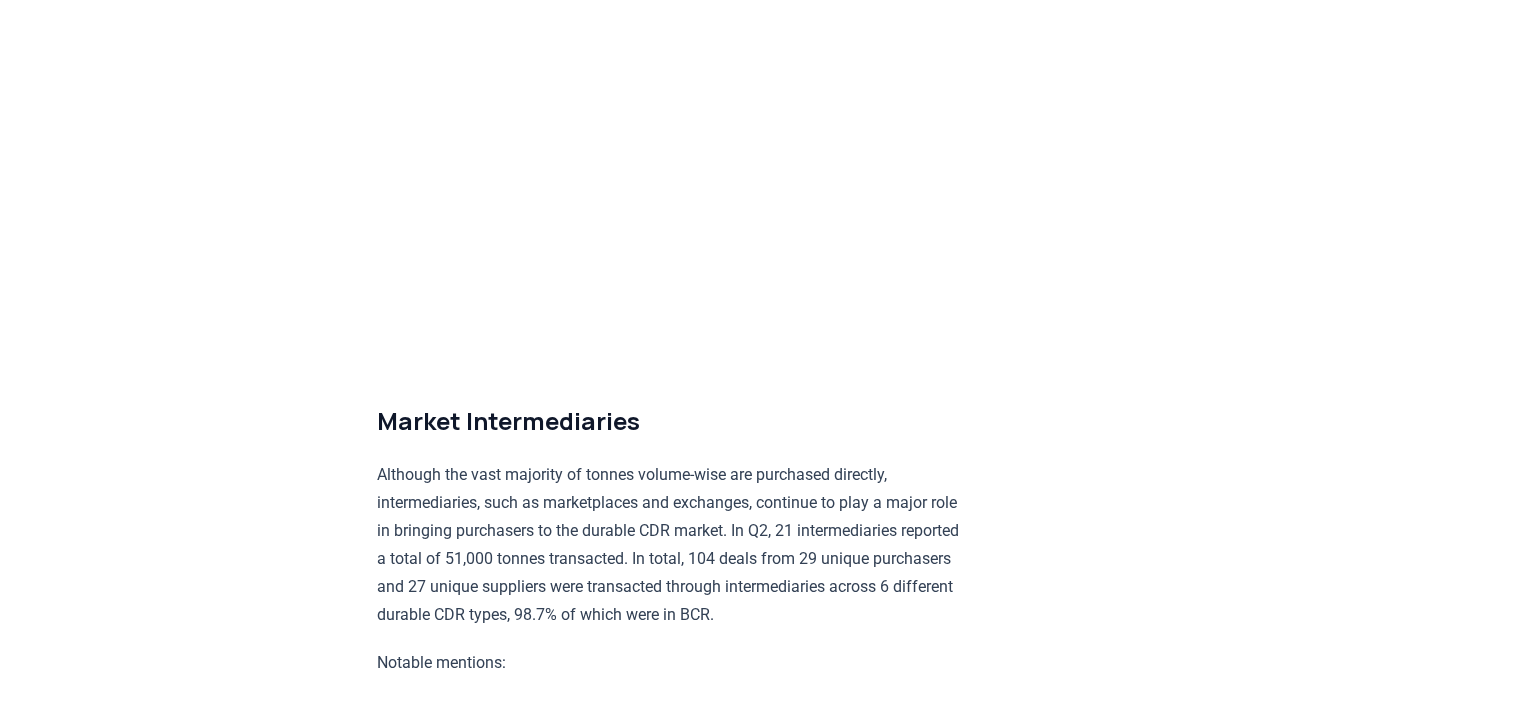 scroll, scrollTop: 10353, scrollLeft: 0, axis: vertical 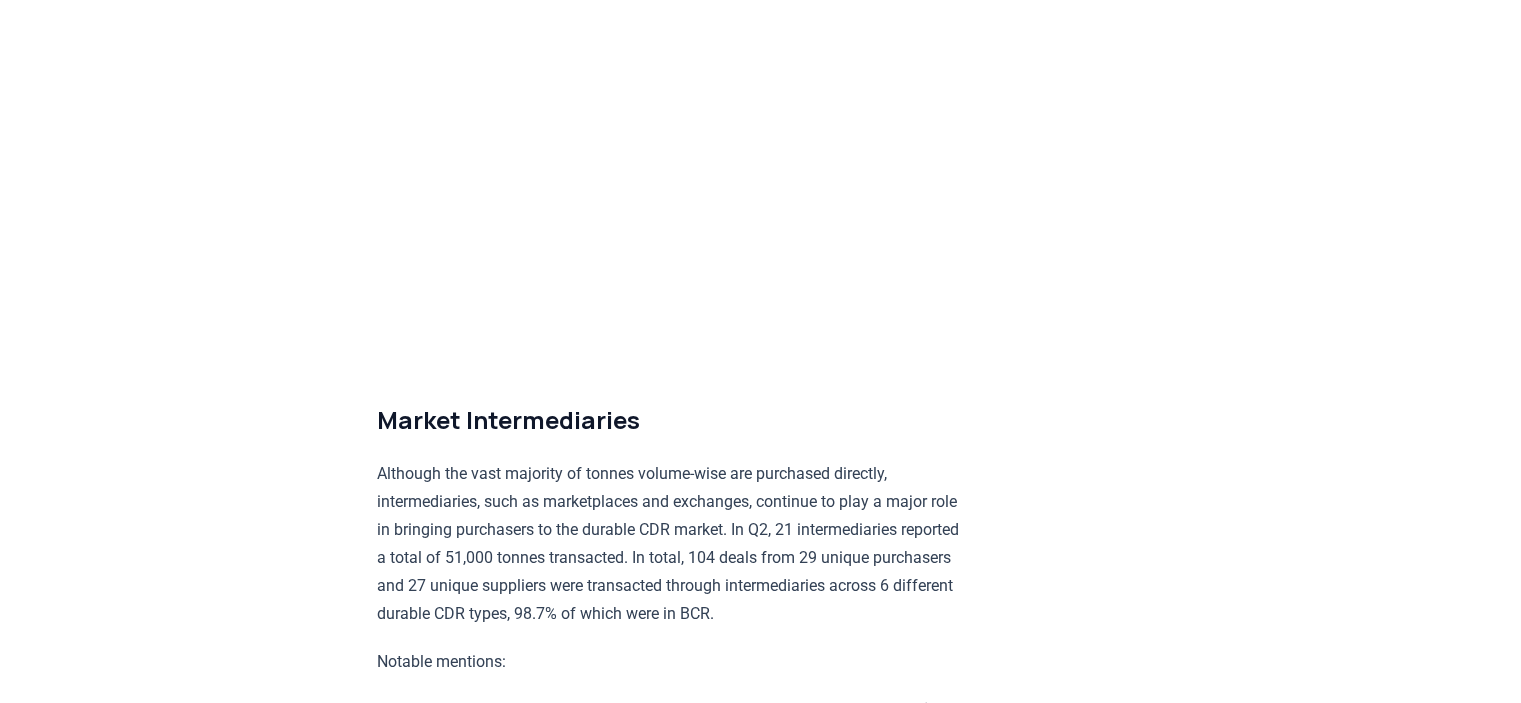 click on "July 24, 2025 2025 Q2 Durable CDR Market Update - Biggest Quarter Ever Highlights Record Quarter:  more tonnes (15.48 million) were contracted in Q2 2025 than all prior quarters combined (13.6 million). Megatonne Microsoft:  Microsoft contracted five separate megatonne-scale offtake agreements, totalling over 14.5 megatonnes, or 93.8% of the quarter’s total. Growing Market:  902 thousand tonnes were contracted by all other purchasers, making it the second-highest volume quarter on record after Q4 2024. Four of the top ten purchasers were first-time purchasers, accounting for 174500 tonnes. BECCS Contracts, BCR Delivers Investment slows:  8 CDR companies raised over $122 million in private investments, down from 24 companies ($137 million) last quarter. Analysis After a  pause to start the year in Q1 consistent with its stated carbon removal strategy  of “anchoring scale” by making long-term investments into projects with high-certainty deliveries. Winning Durable CDR Policy Market Dynamics extended . ," at bounding box center (761, -3585) 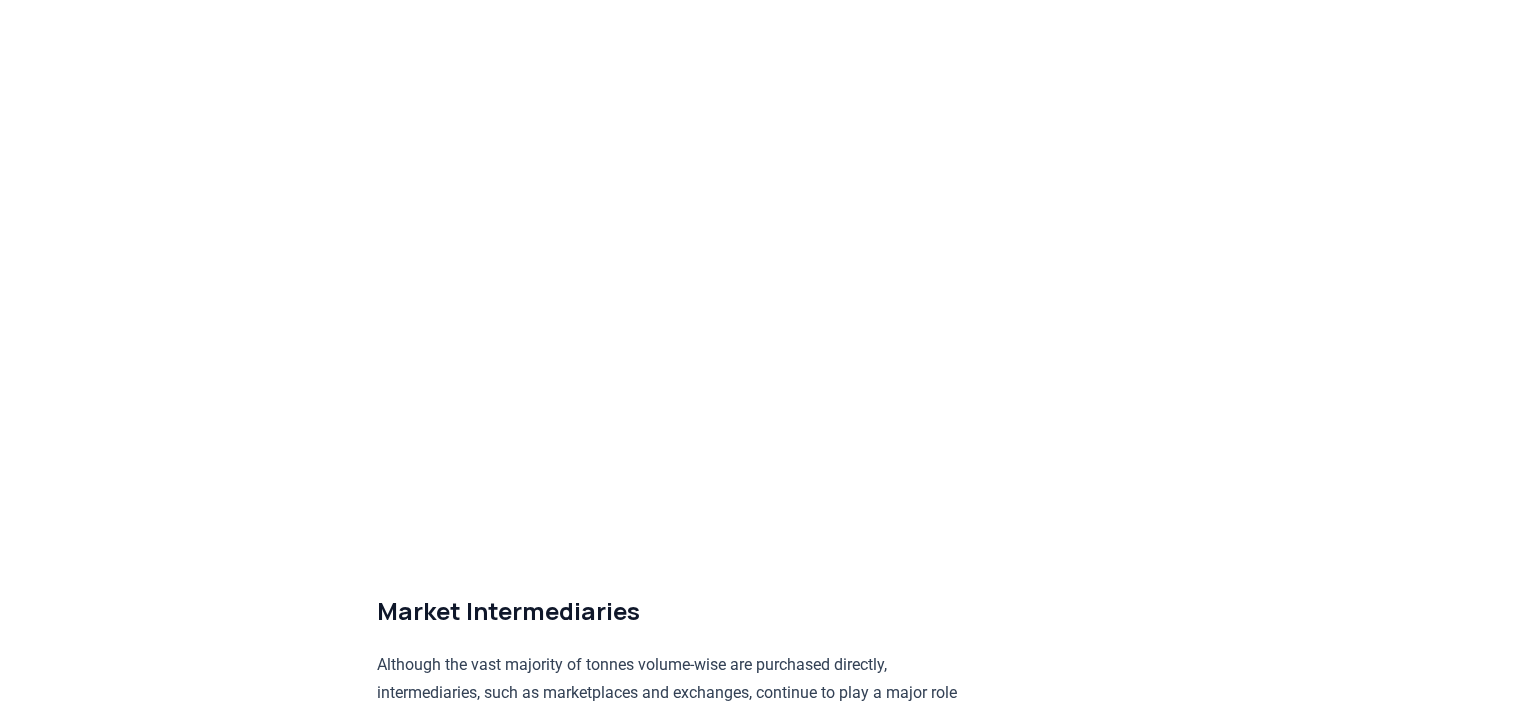 scroll, scrollTop: 9953, scrollLeft: 0, axis: vertical 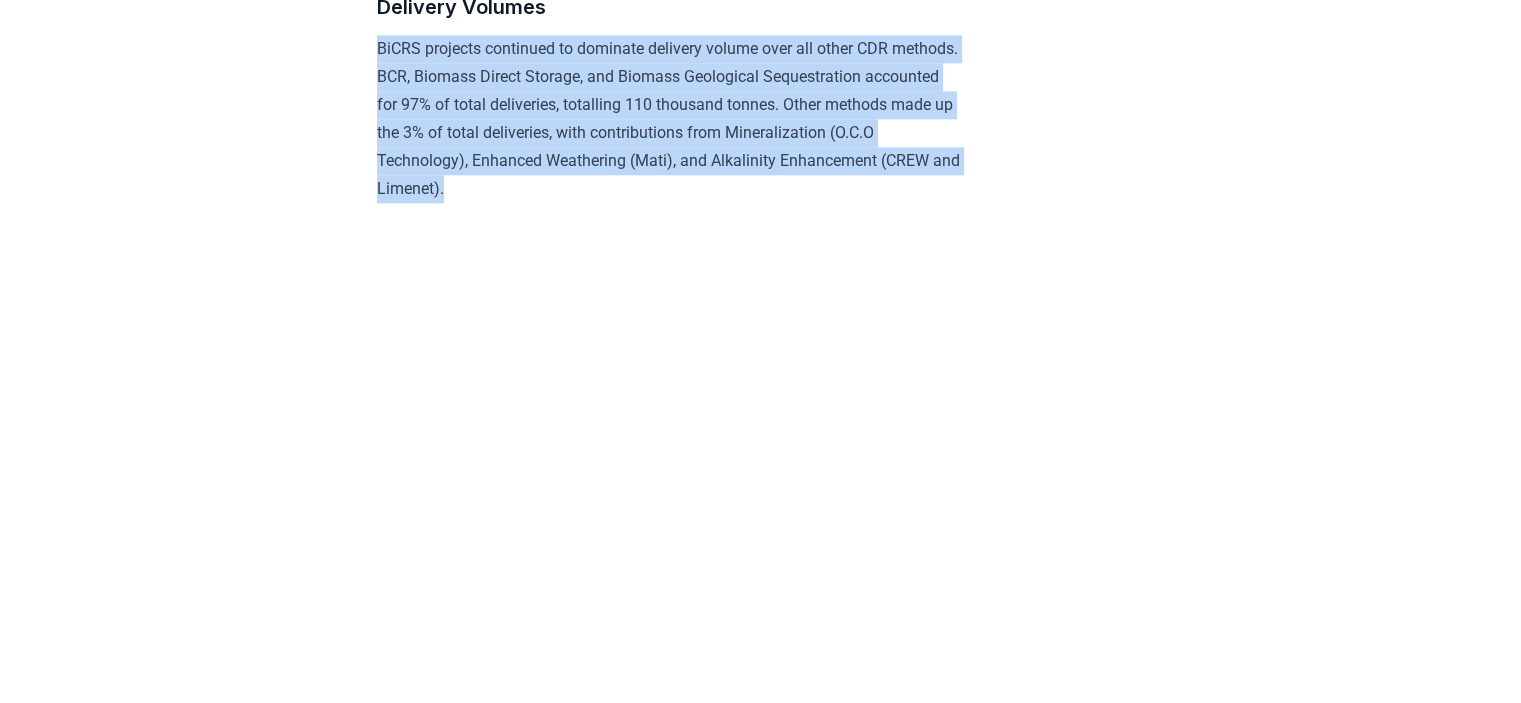 drag, startPoint x: 417, startPoint y: 255, endPoint x: 663, endPoint y: 369, distance: 271.13095 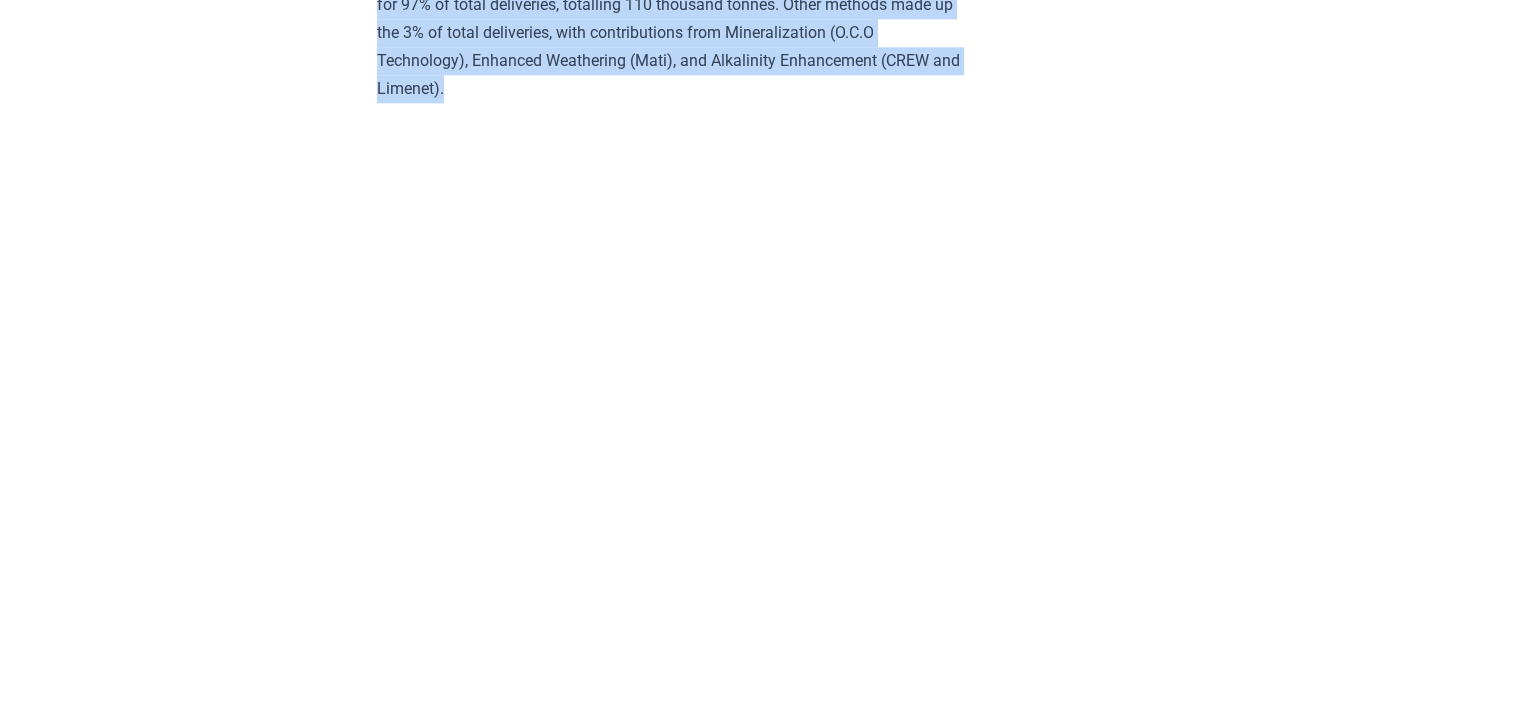 copy on "BiCRS projects continued to dominate delivery volume over all other CDR methods. BCR, Biomass Direct Storage, and Biomass Geological Sequestration accounted for 97% of total deliveries, totalling 110 thousand tonnes. Other methods made up the 3% of total deliveries, with contributions from Mineralization (O.C.O Technology), Enhanced Weathering (Mati), and Alkalinity Enhancement (CREW and Limenet)." 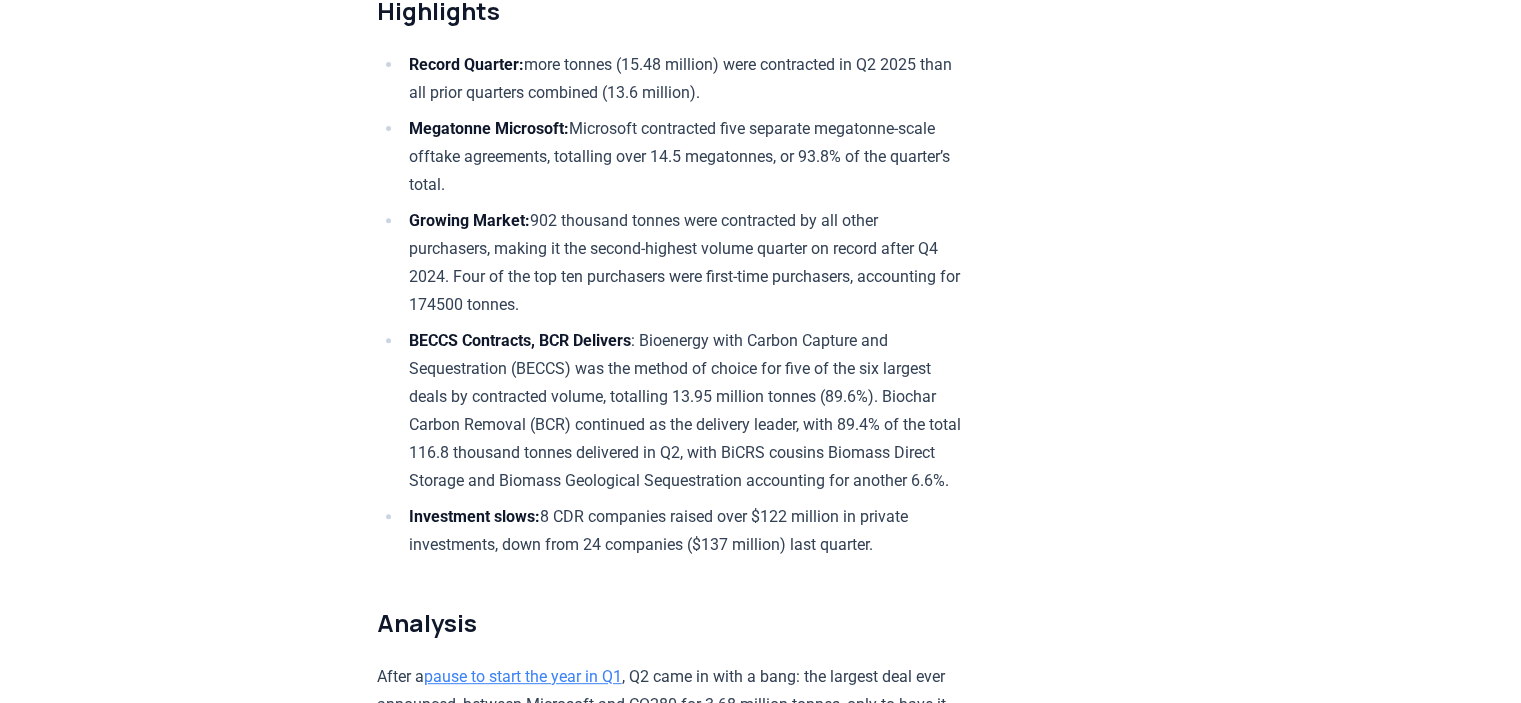 scroll, scrollTop: 852, scrollLeft: 0, axis: vertical 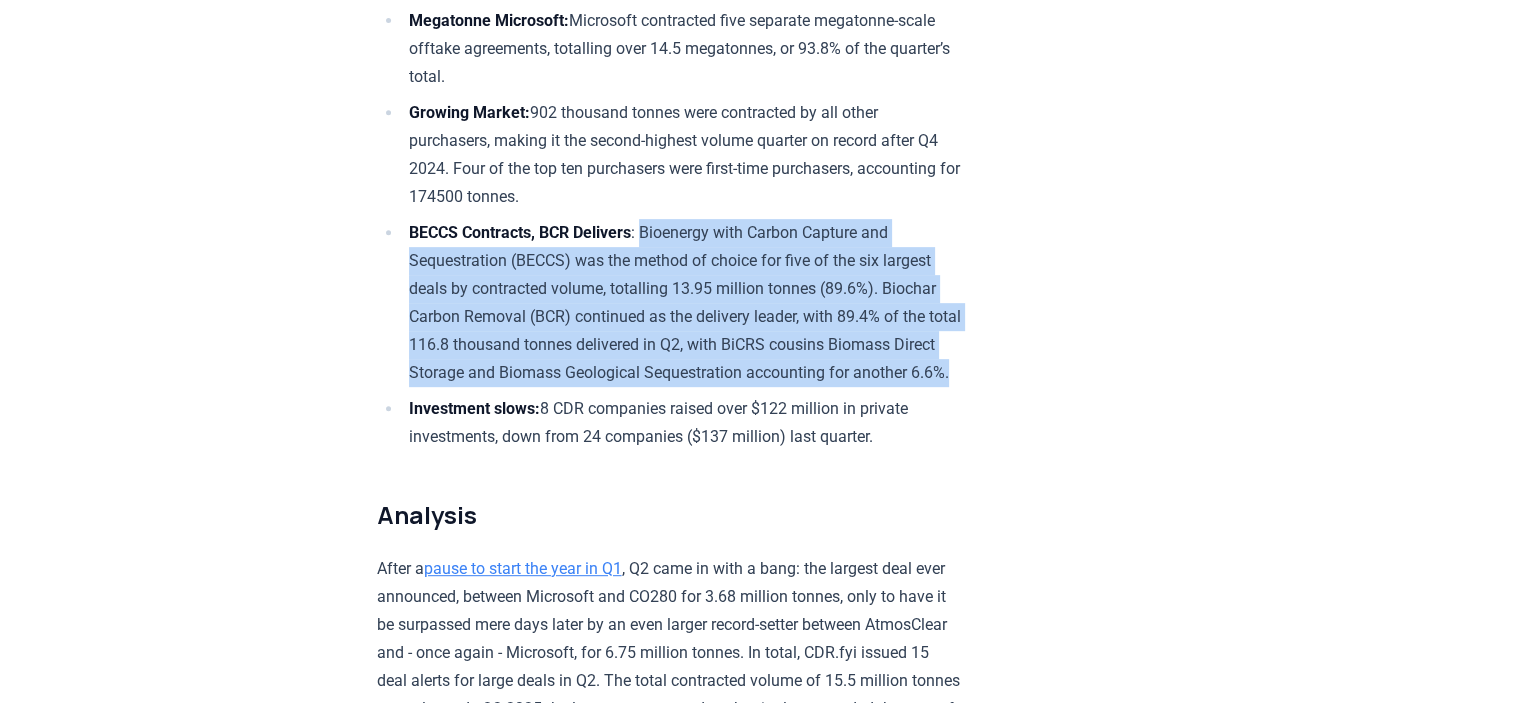 drag, startPoint x: 650, startPoint y: 226, endPoint x: 650, endPoint y: 386, distance: 160 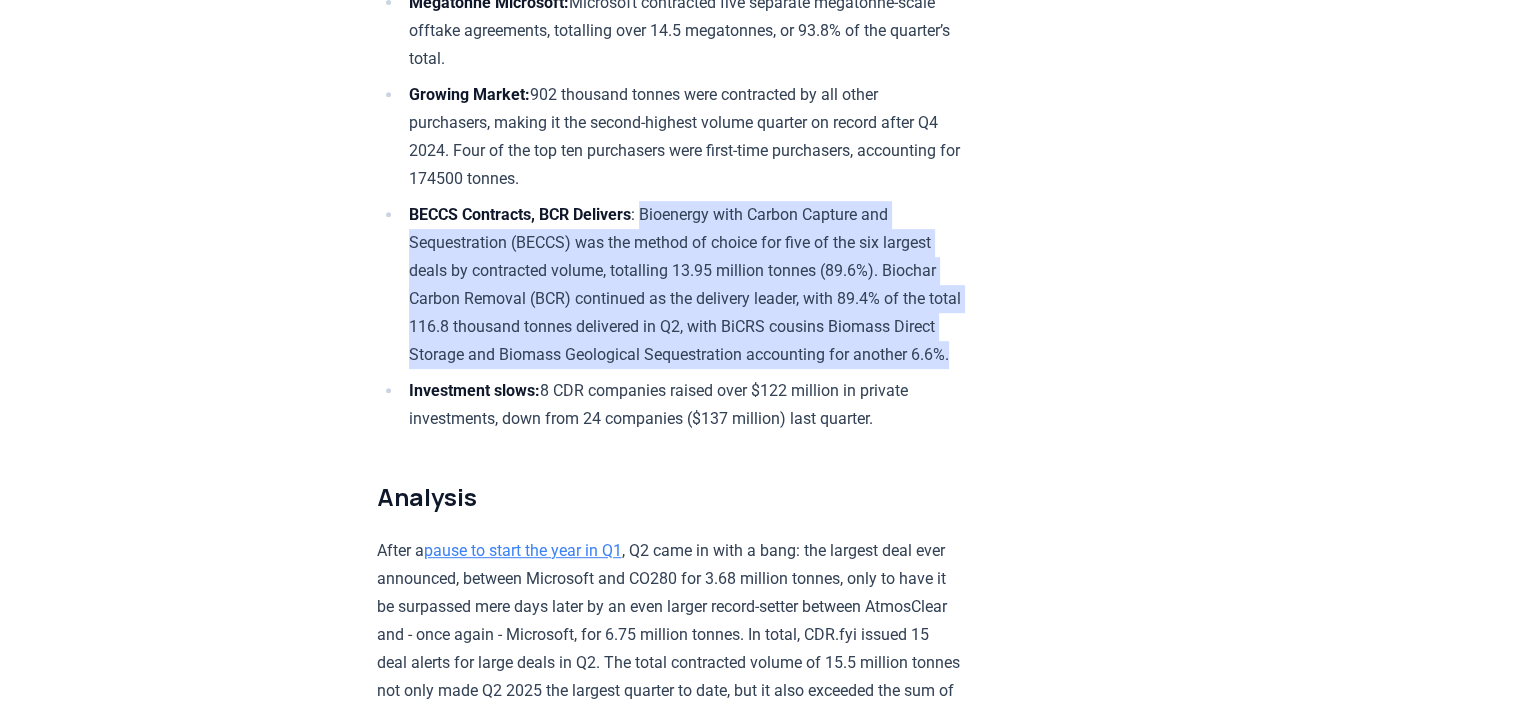 scroll, scrollTop: 871, scrollLeft: 0, axis: vertical 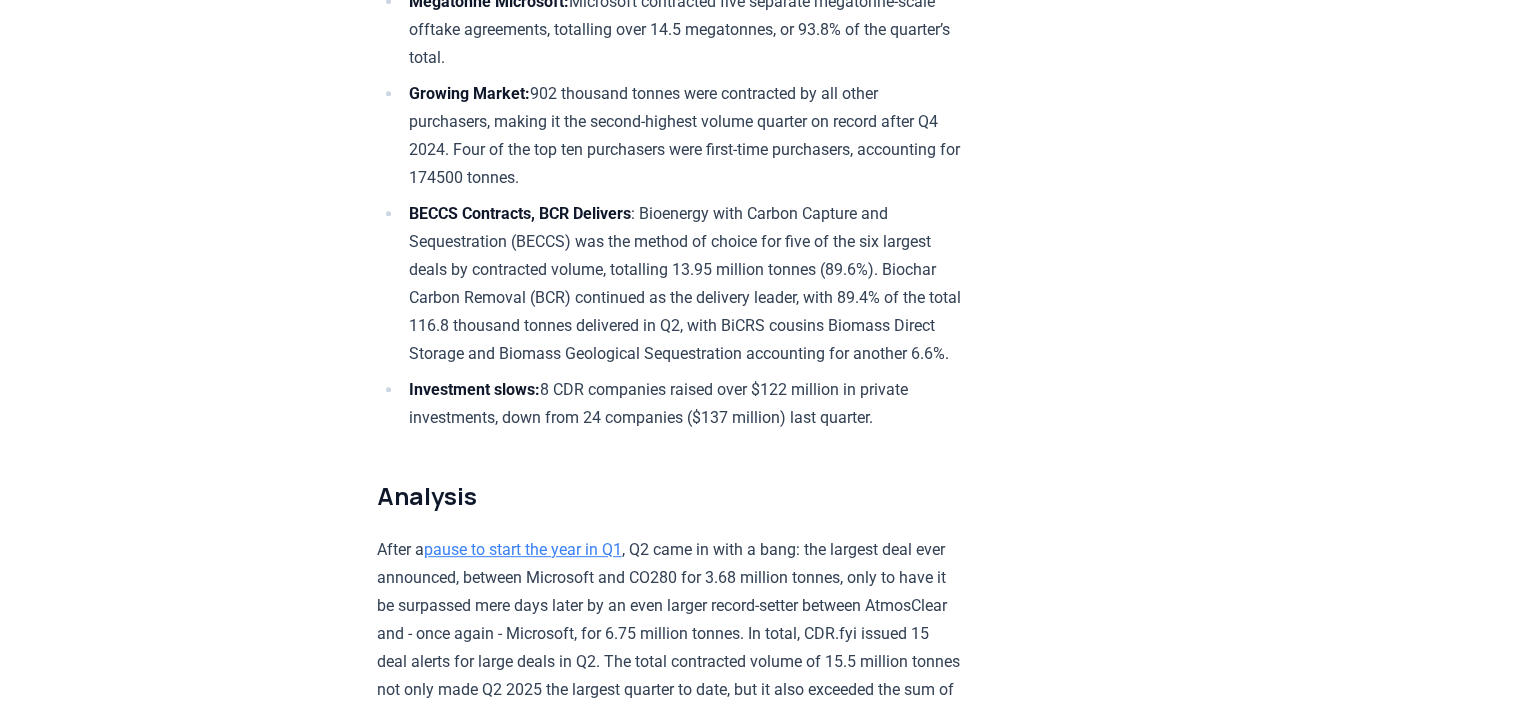 click on "Record Quarter:  more tonnes (15.48 million) were contracted in Q2 2025 than all prior quarters combined (13.6 million). Megatonne Microsoft:  Microsoft contracted five separate megatonne-scale offtake agreements, totalling over 14.5 megatonnes, or 93.8% of the quarter’s total. Growing Market:  902 thousand tonnes were contracted by all other purchasers, making it the second-highest volume quarter on record after Q4 2024. Four of the top ten purchasers were first-time purchasers, accounting for 174500 tonnes. BECCS Contracts, BCR Delivers : Bioenergy with Carbon Capture and Sequestration (BECCS) was the method of choice for five of the six largest deals by contracted volume, totalling 13.95 million tonnes (89.6%). Biochar Carbon Removal (BCR) continued as the delivery leader, with 89.4% of the total 116.8 thousand tonnes delivered in Q2, with BiCRS cousins Biomass Direct Storage and Biomass Geological Sequestration accounting for another 6.6%. Investment slows:" at bounding box center (669, 178) 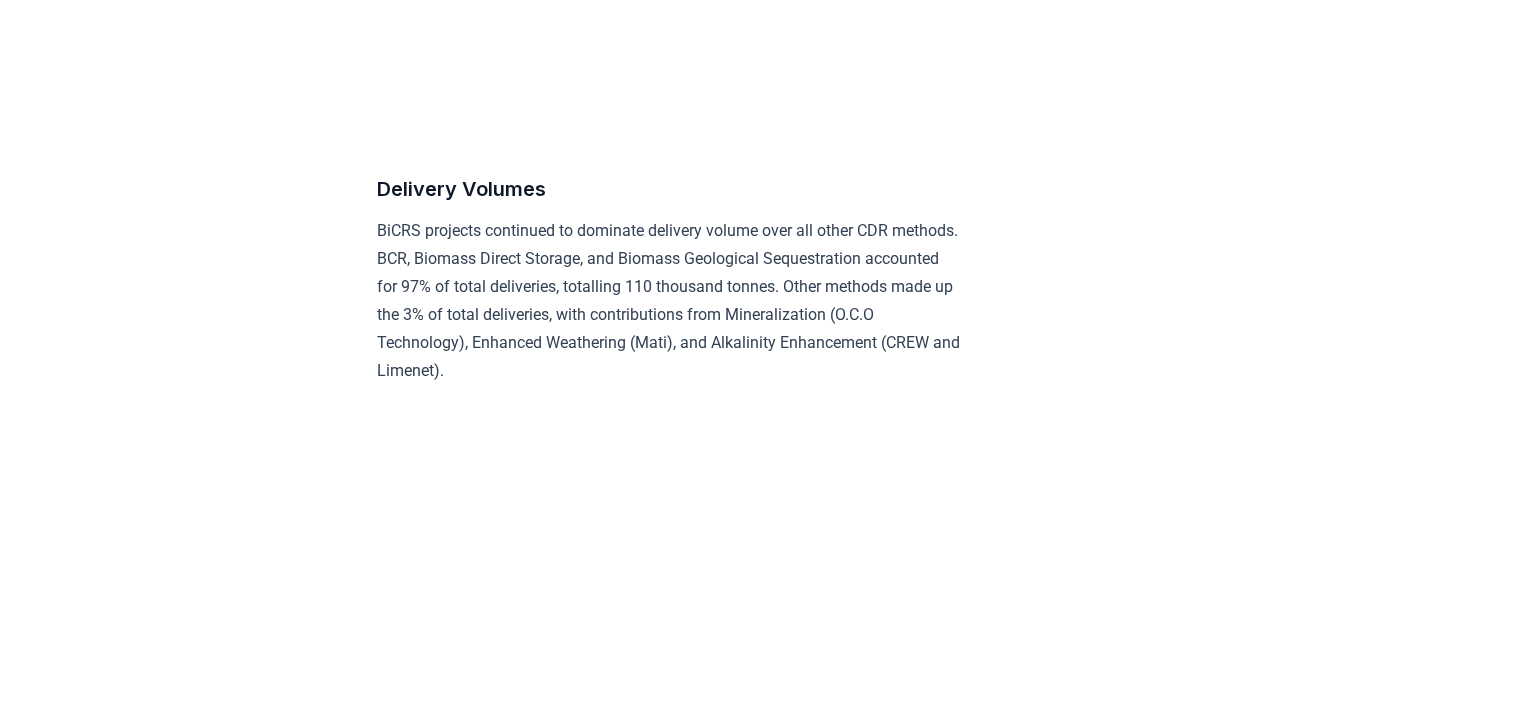 scroll, scrollTop: 9871, scrollLeft: 0, axis: vertical 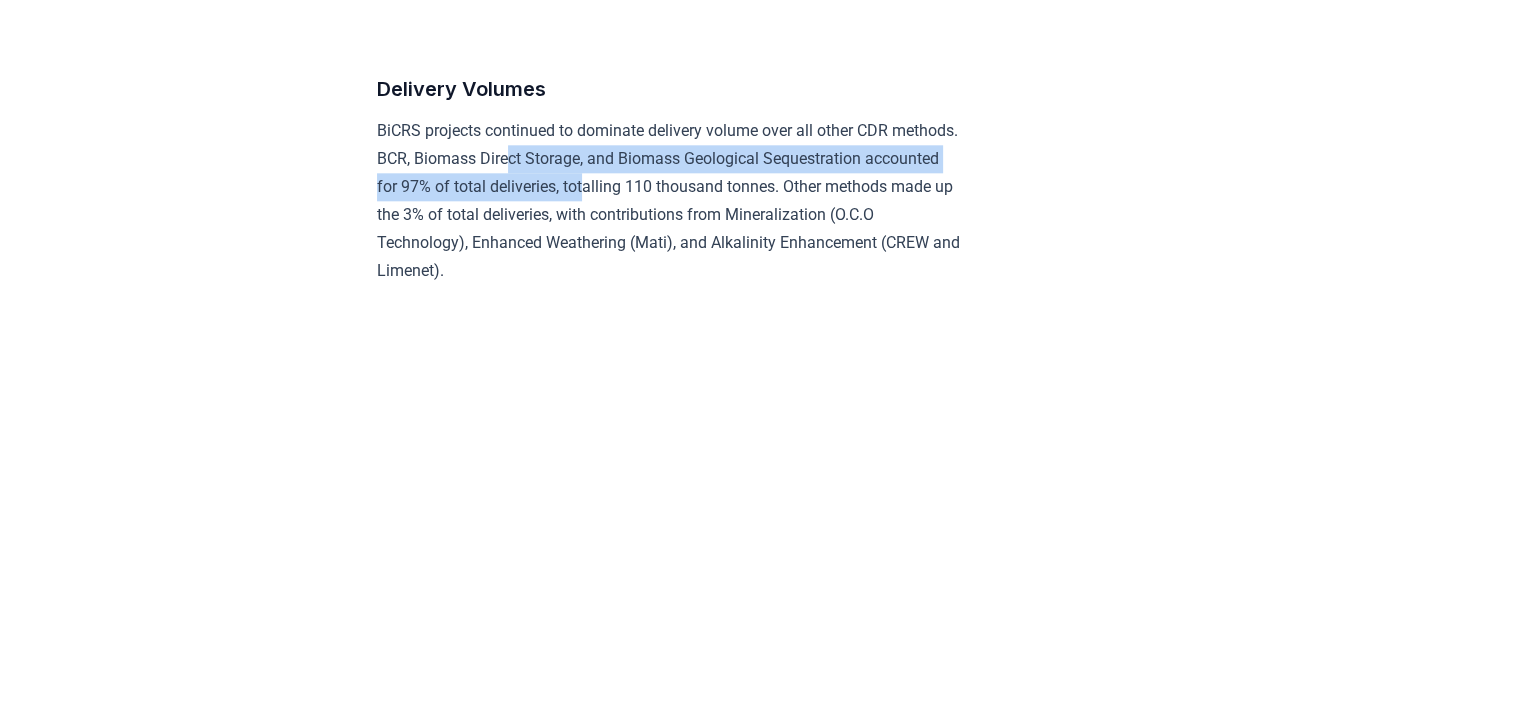 drag, startPoint x: 578, startPoint y: 345, endPoint x: 674, endPoint y: 367, distance: 98.48858 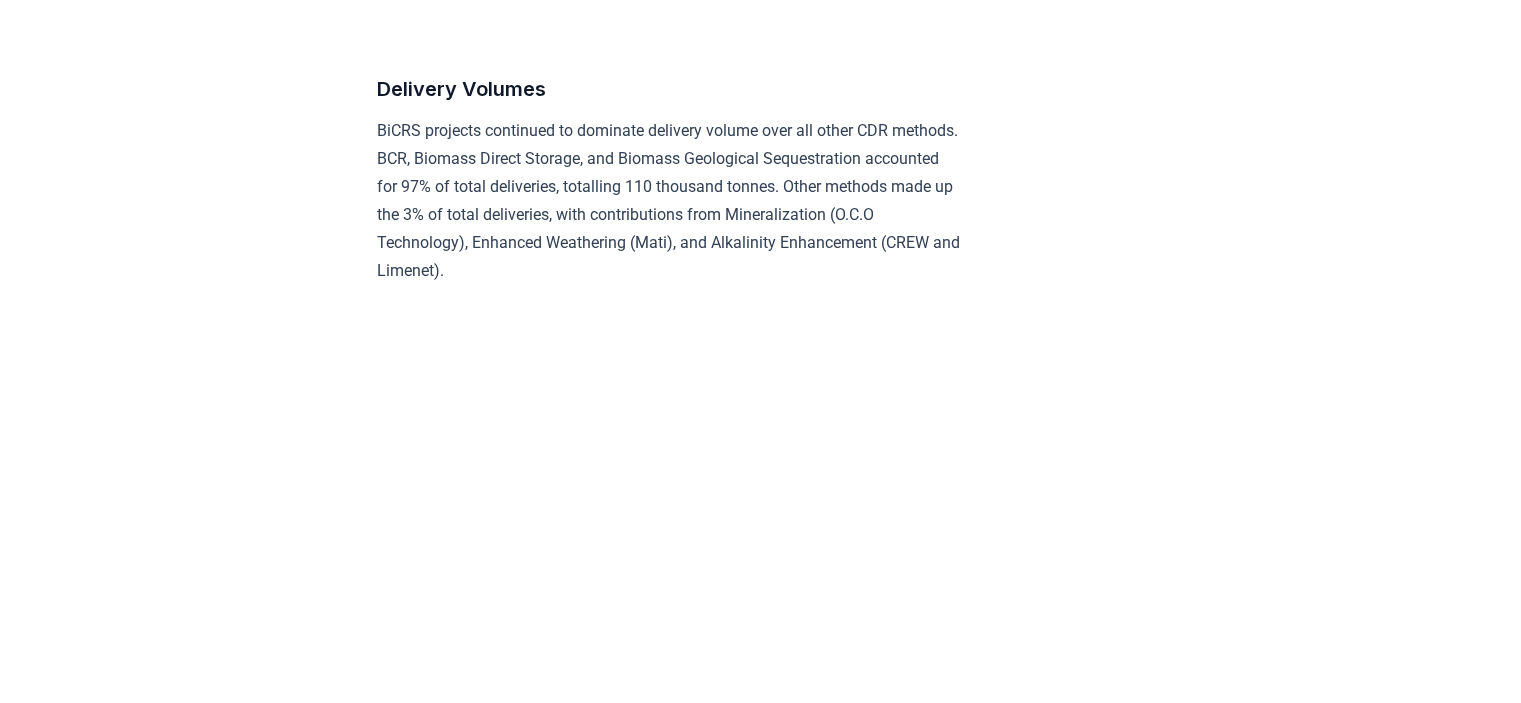 click on "BiCRS projects continued to dominate delivery volume over all other CDR methods. BCR, Biomass Direct Storage, and Biomass Geological Sequestration accounted for 97% of total deliveries, totalling 110 thousand tonnes. Other methods made up the 3% of total deliveries, with contributions from Mineralization (O.C.O Technology), Enhanced Weathering (Mati), and Alkalinity Enhancement (CREW and Limenet)." at bounding box center [669, 201] 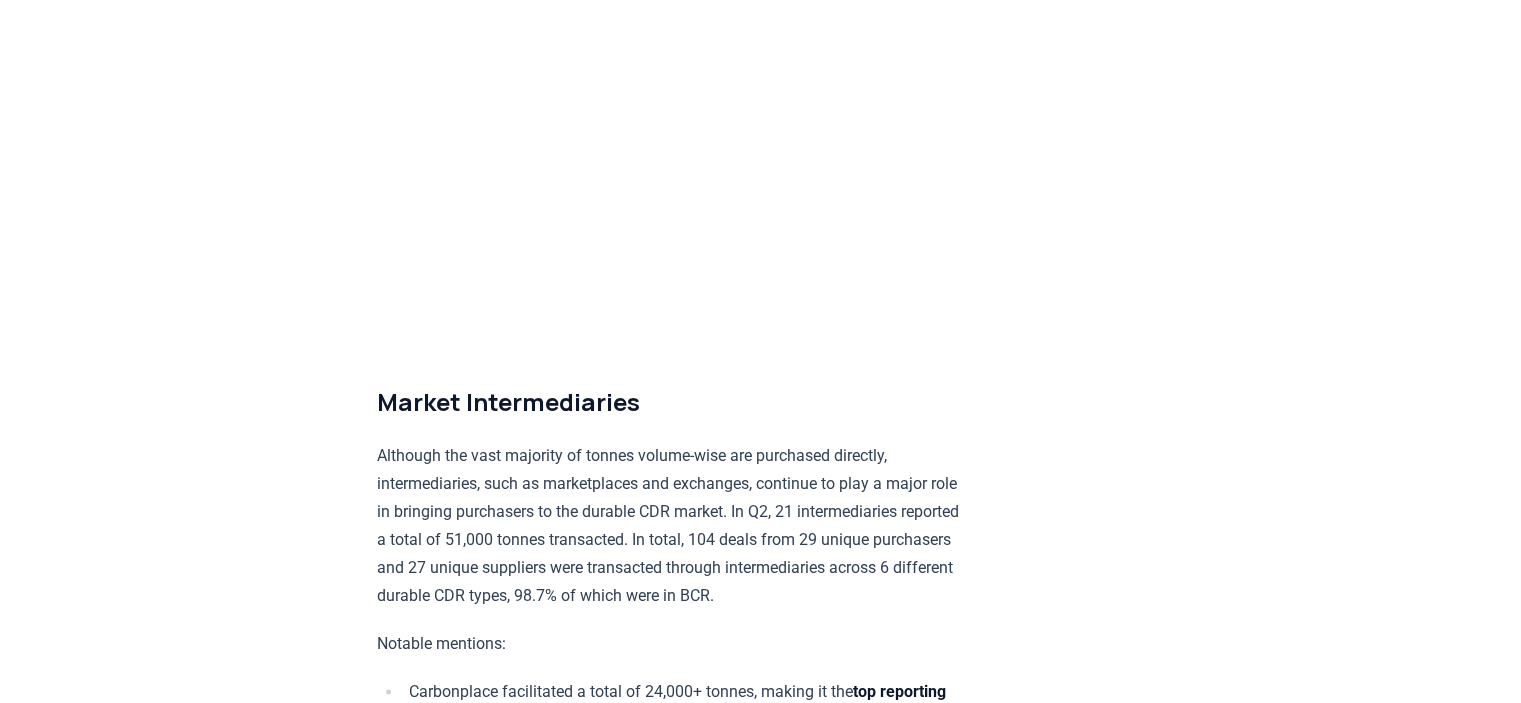 scroll, scrollTop: 10271, scrollLeft: 0, axis: vertical 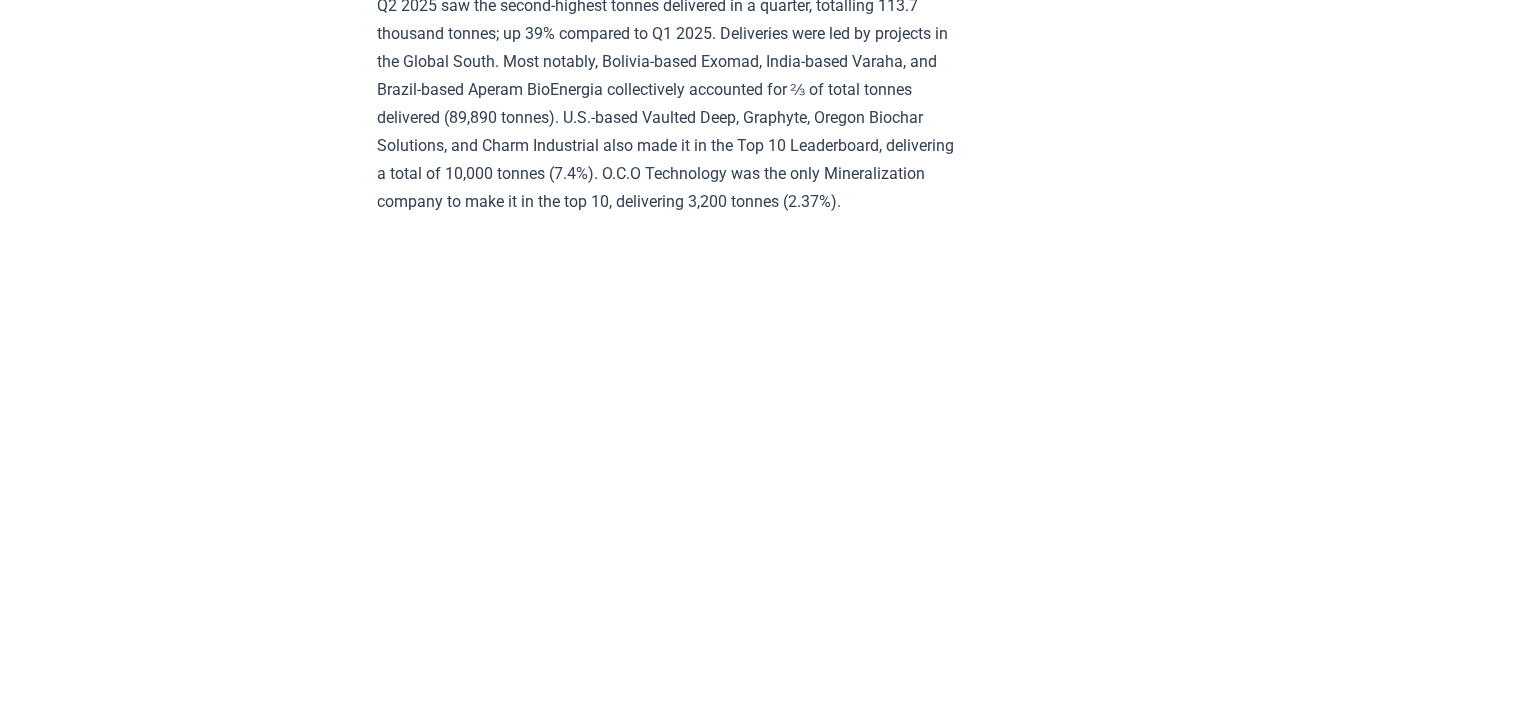 click on "Q2 2025 saw the second-highest tonnes delivered in a quarter, totalling 113.7 thousand tonnes; up 39% compared to Q1 2025. Deliveries were led by projects in the Global South. Most notably, Bolivia-based Exomad, India-based Varaha, and Brazil-based Aperam BioEnergia collectively accounted for ⅔ of total tonnes delivered (89,890 tonnes). U.S.-based Vaulted Deep, Graphyte, Oregon Biochar Solutions, and Charm Industrial also made it in the Top 10 Leaderboard, delivering a total of 10,000 tonnes (7.4%). O.C.O Technology was the only Mineralization company to make it in the top 10, delivering 3,200 tonnes (2.37%)." at bounding box center [669, 104] 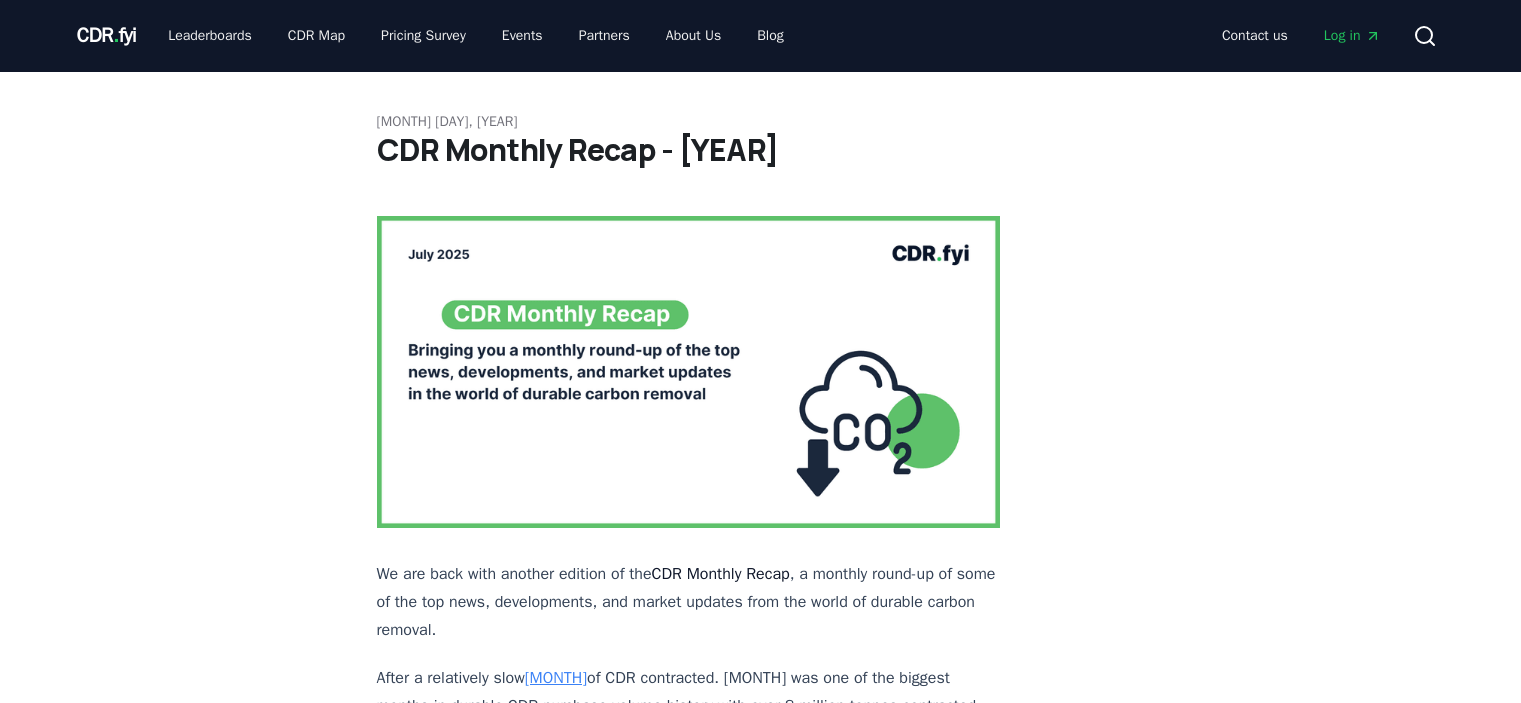 scroll, scrollTop: 55, scrollLeft: 0, axis: vertical 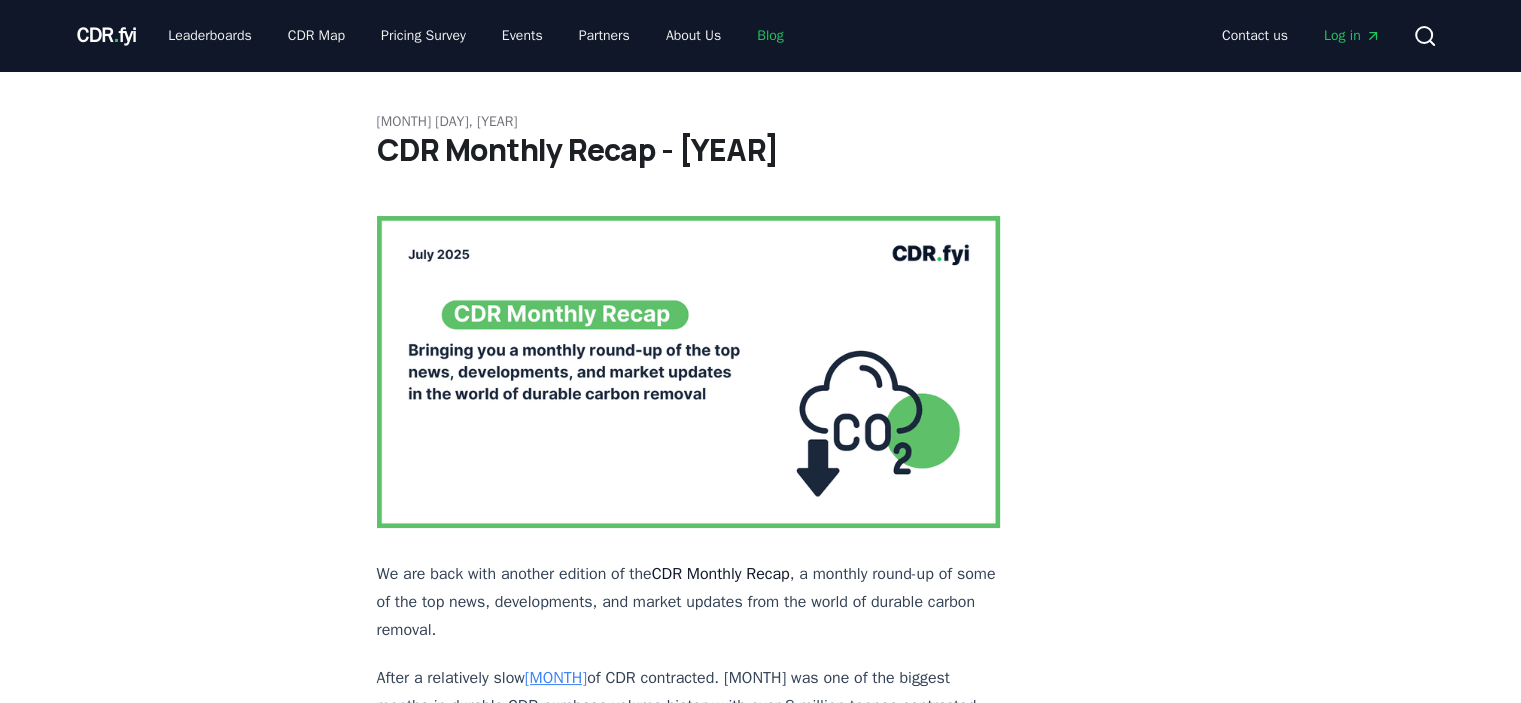 click on "Blog" at bounding box center (770, 36) 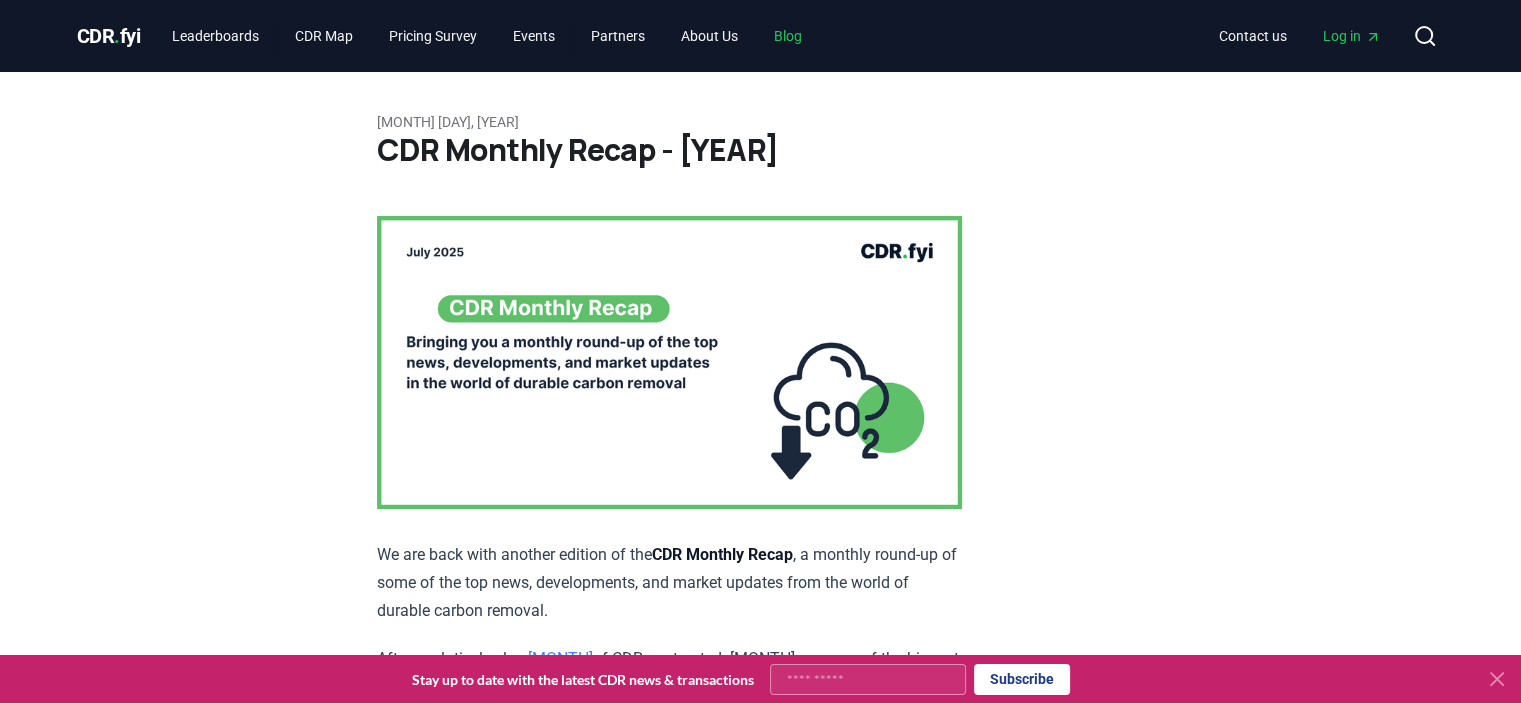 click on "Blog" at bounding box center (788, 36) 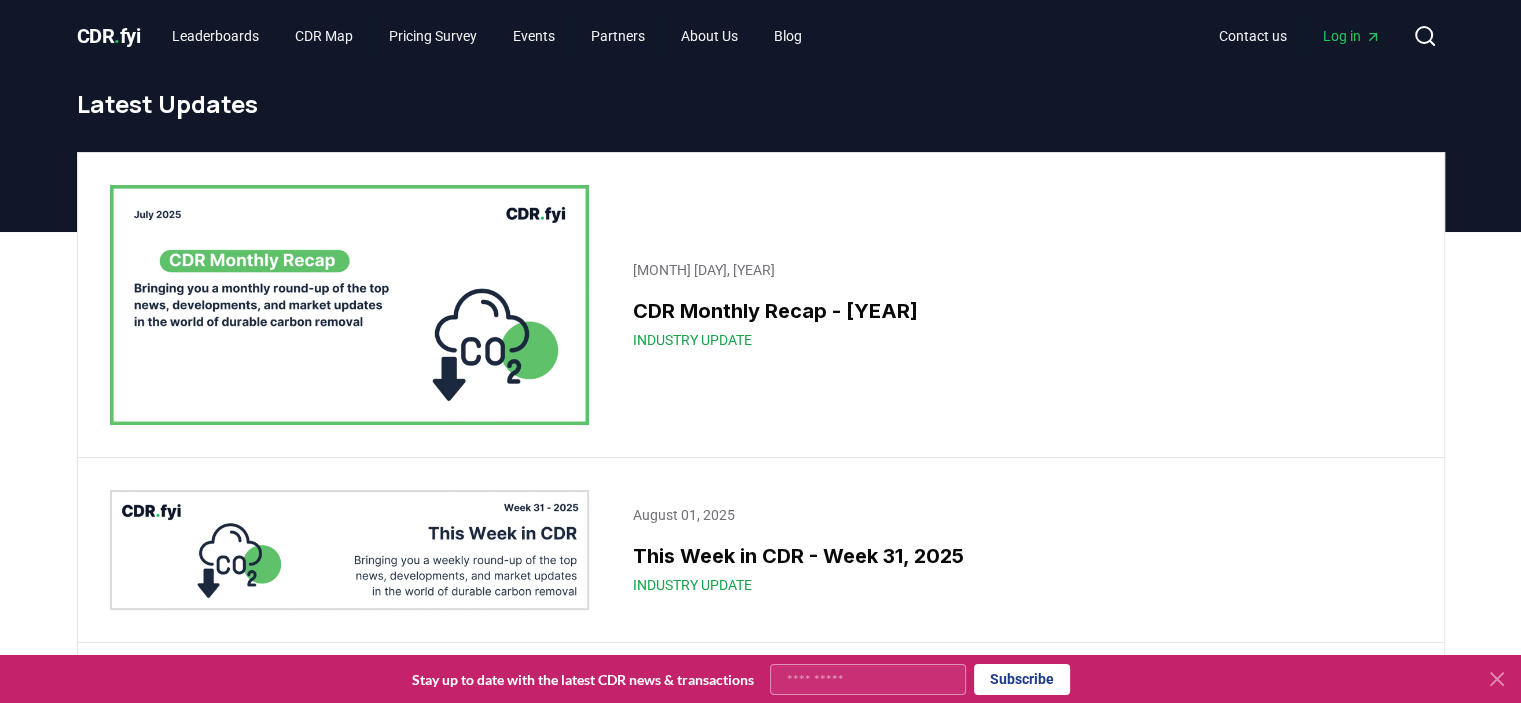scroll, scrollTop: 12349, scrollLeft: 0, axis: vertical 